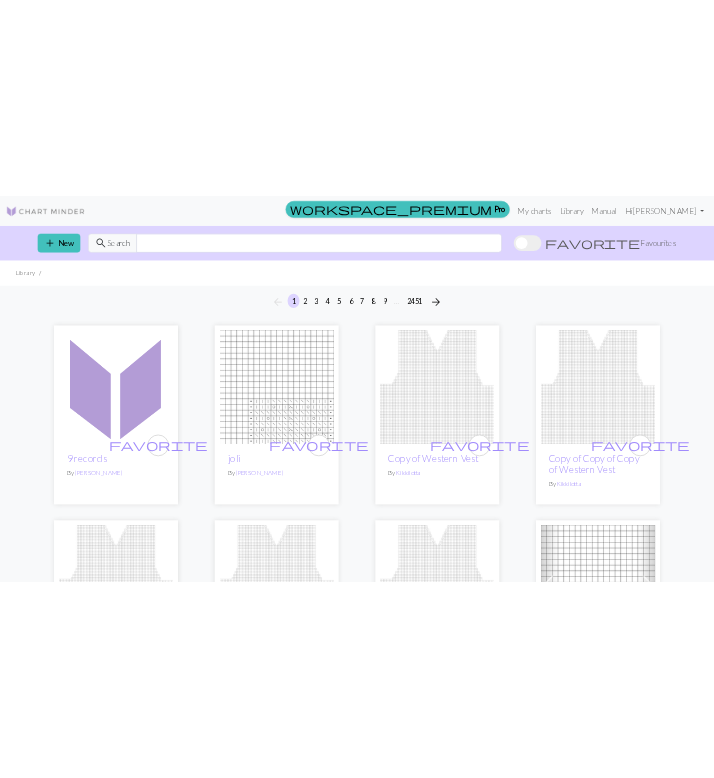 scroll, scrollTop: 0, scrollLeft: 0, axis: both 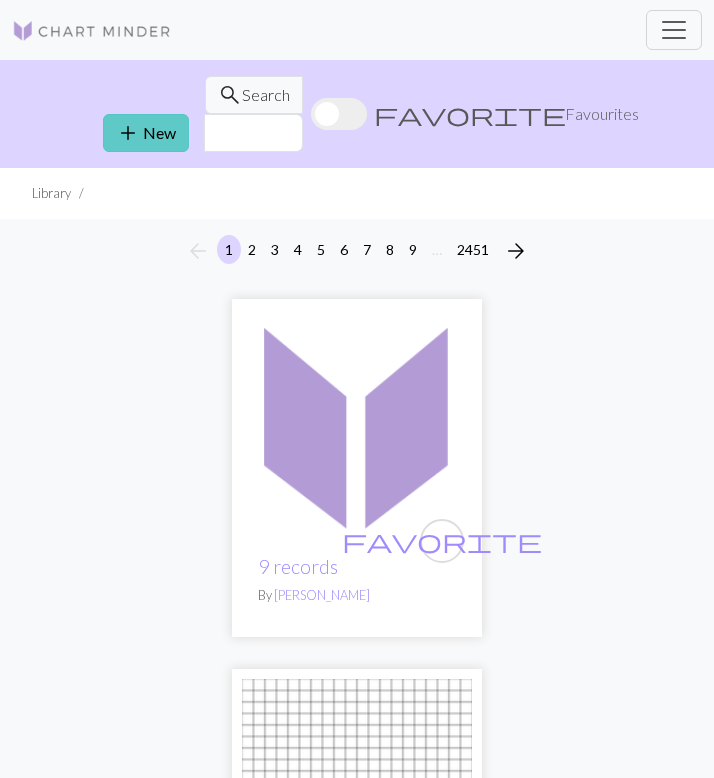 click on "add   New" at bounding box center [146, 133] 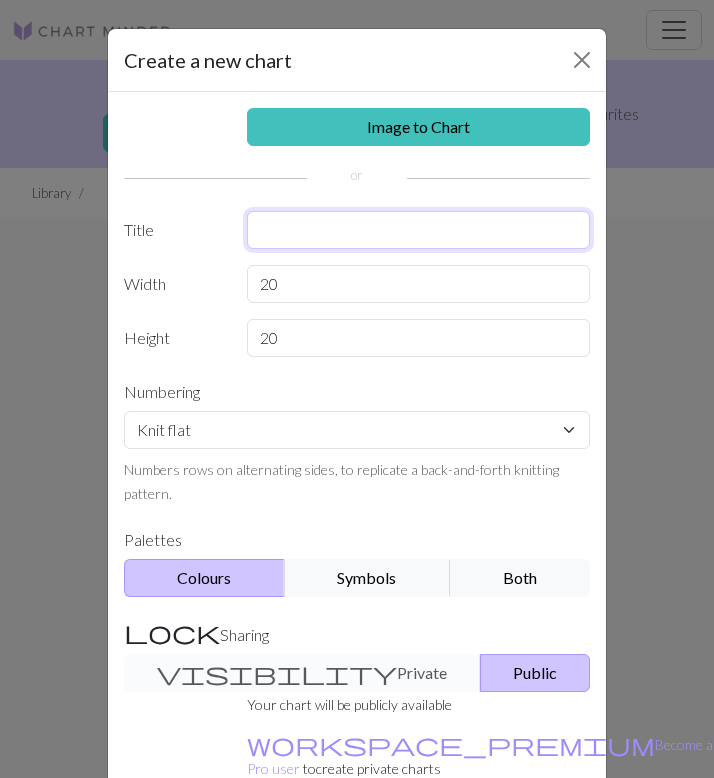 click at bounding box center (419, 230) 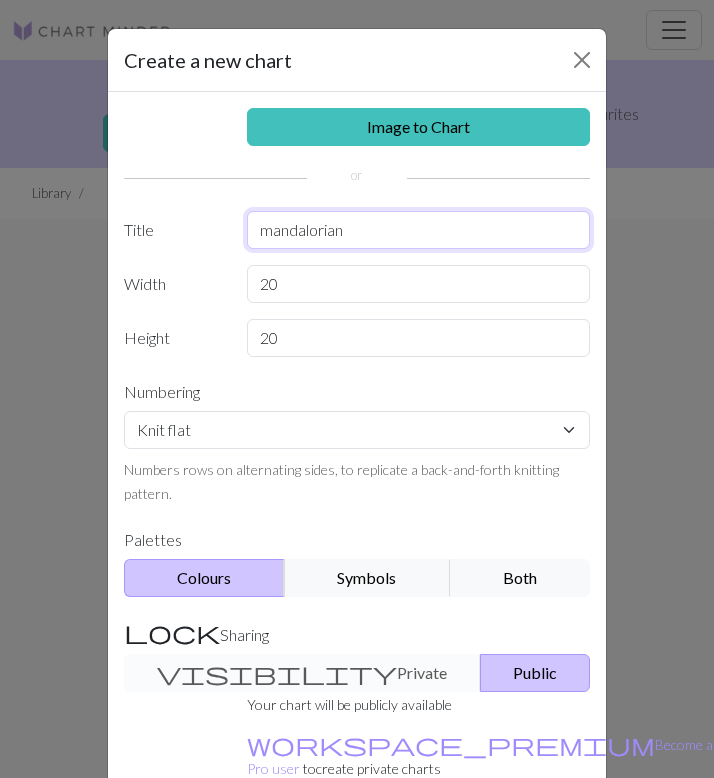 click on "mandalorian" at bounding box center [419, 230] 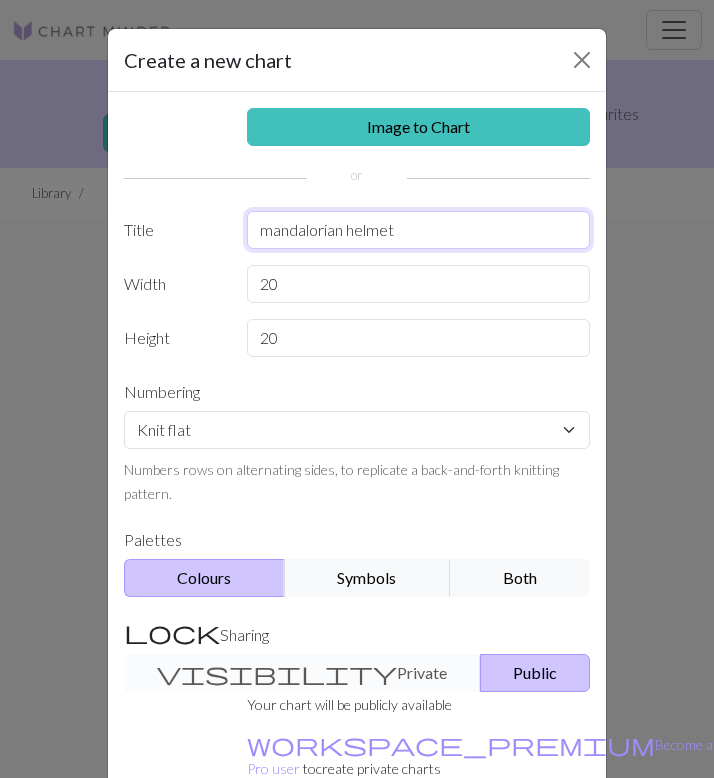 type on "mandalorian helmet" 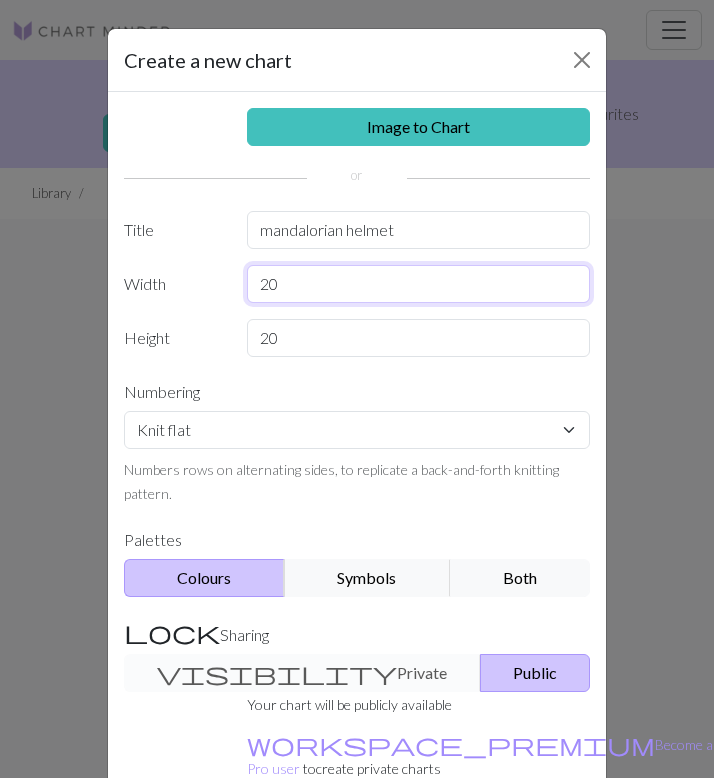 click on "20" at bounding box center [419, 284] 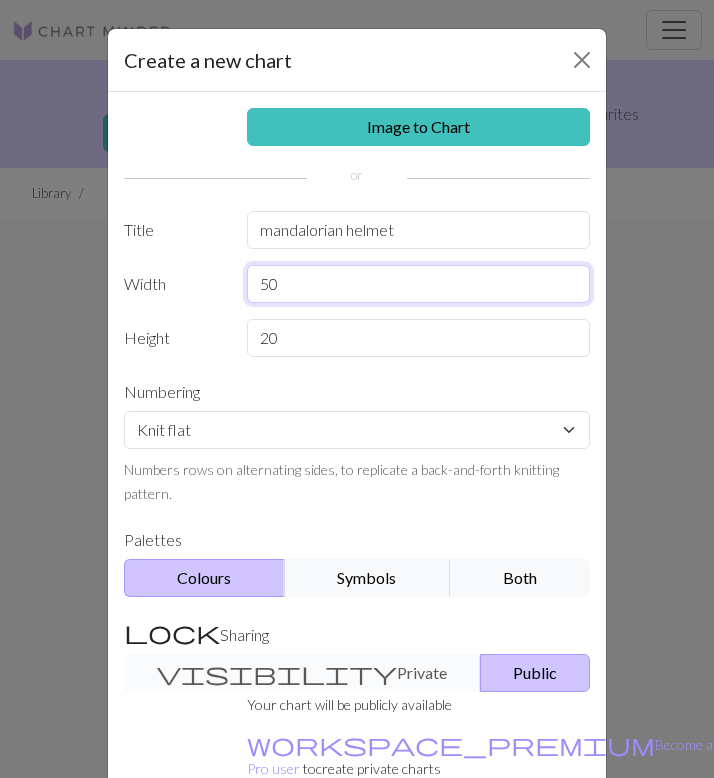 type on "50" 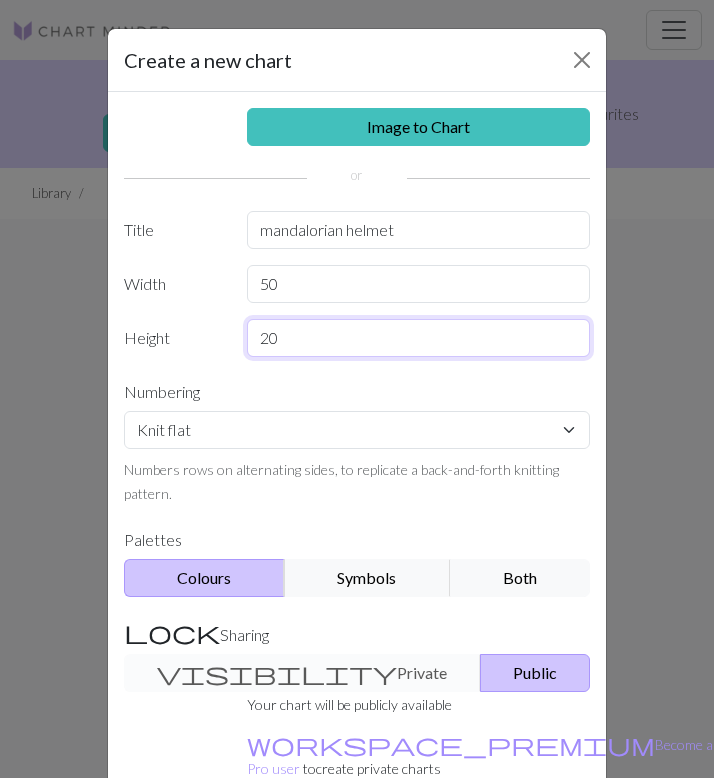 click on "20" at bounding box center [419, 338] 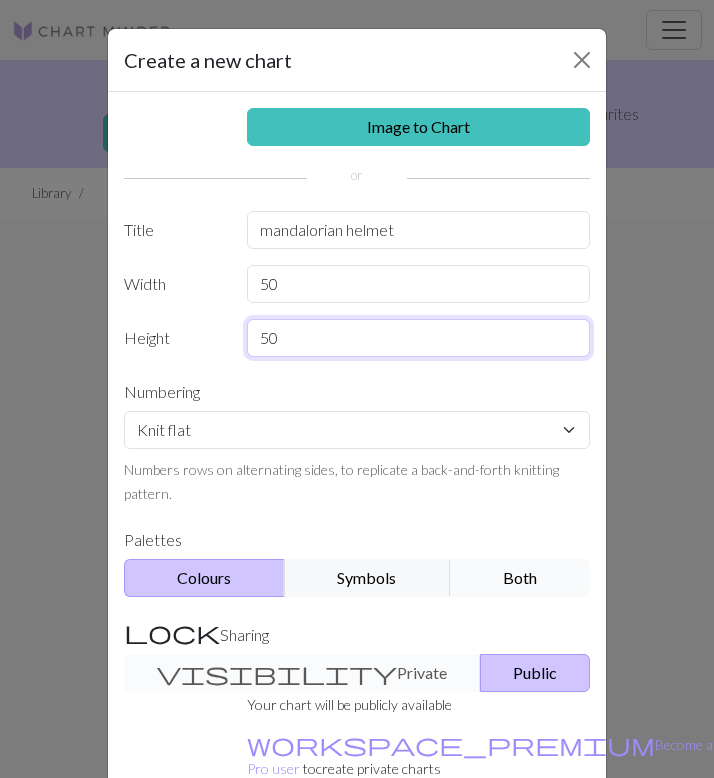 scroll, scrollTop: 125, scrollLeft: 0, axis: vertical 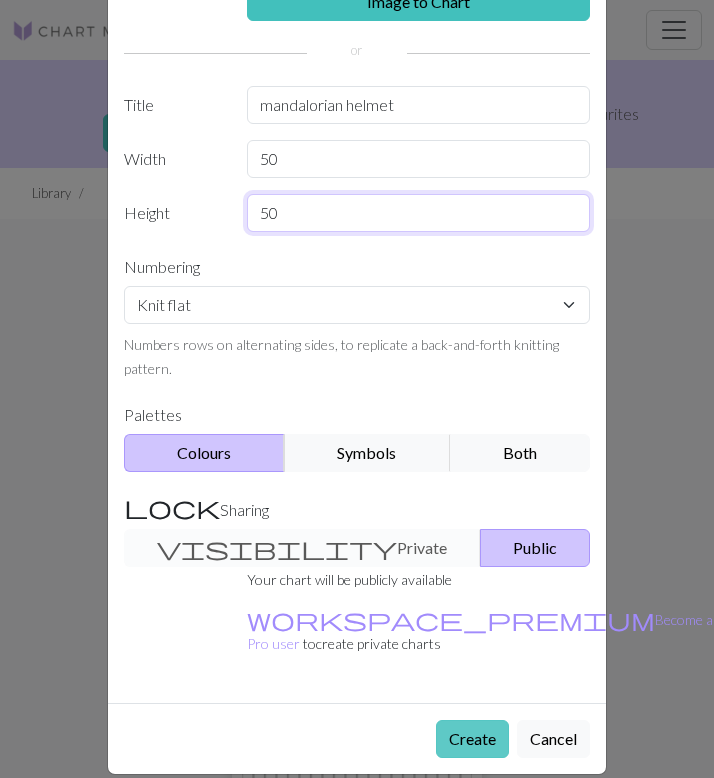 type on "50" 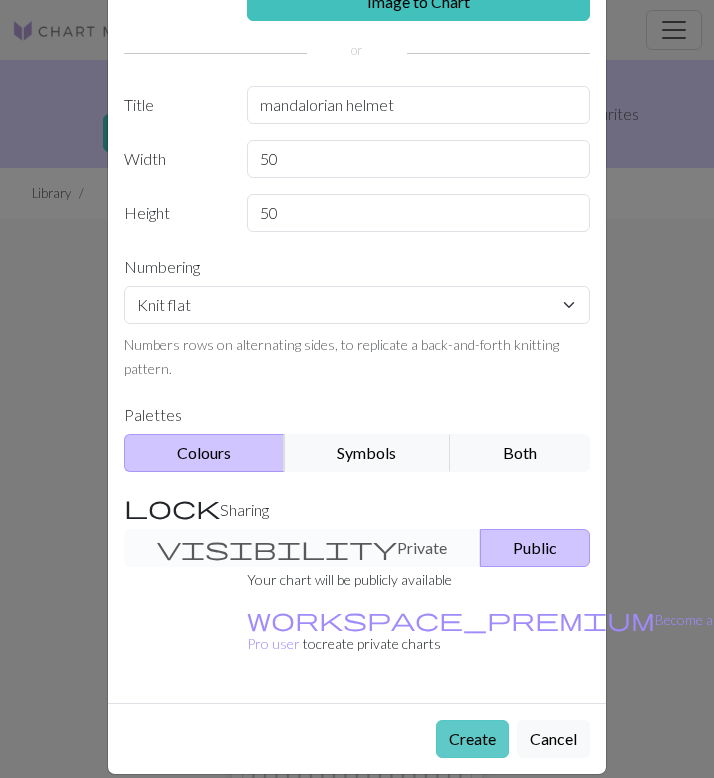 click on "Create" at bounding box center [472, 739] 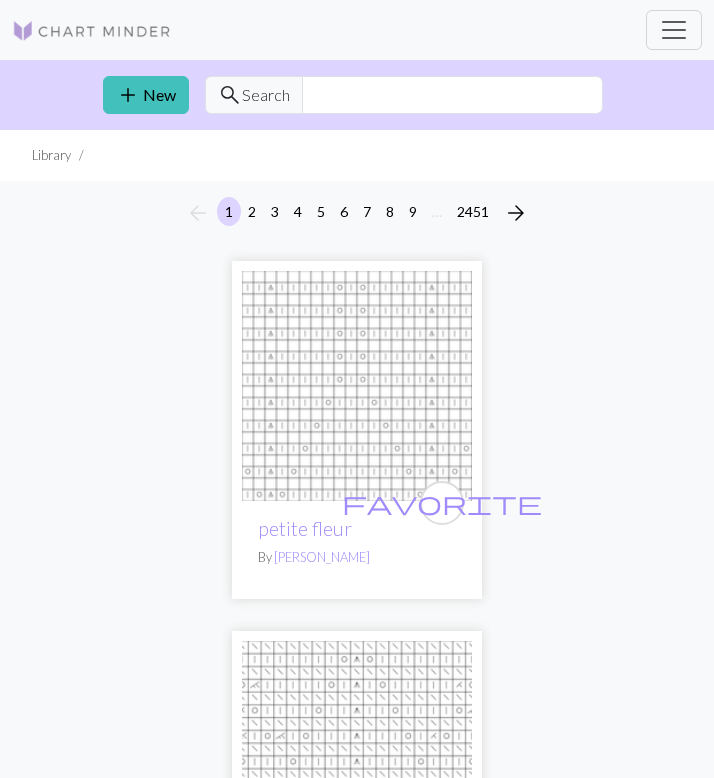 scroll, scrollTop: 0, scrollLeft: 0, axis: both 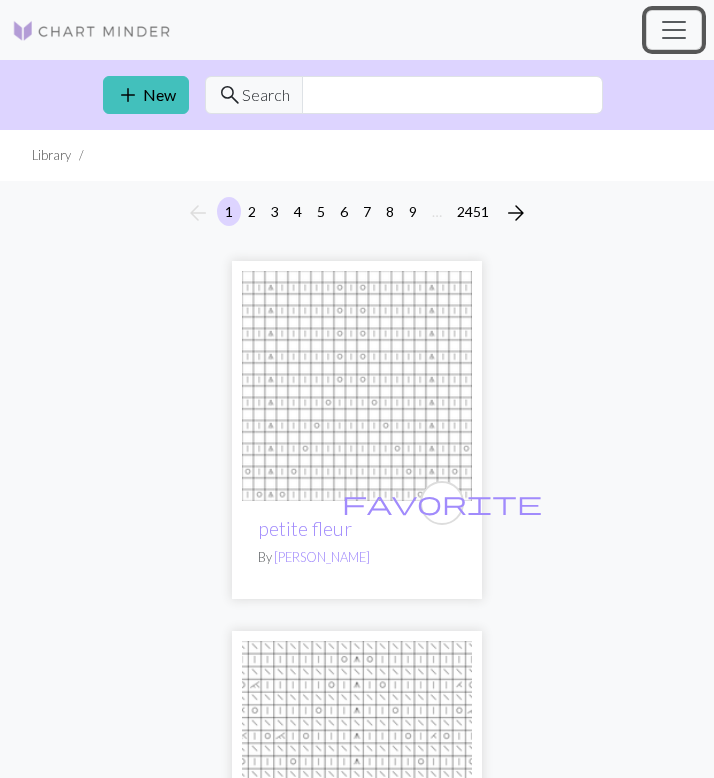 click at bounding box center [674, 30] 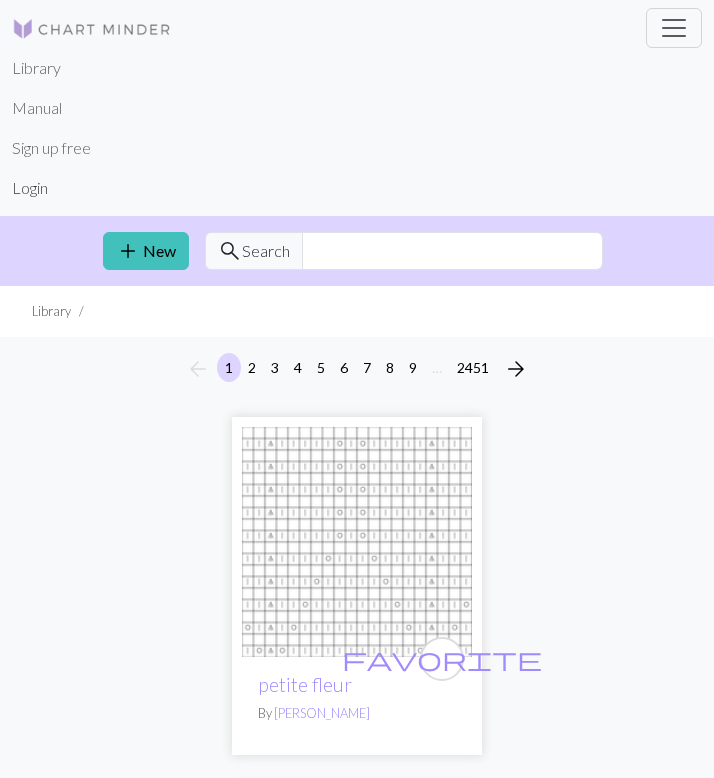 click on "Login" at bounding box center [30, 188] 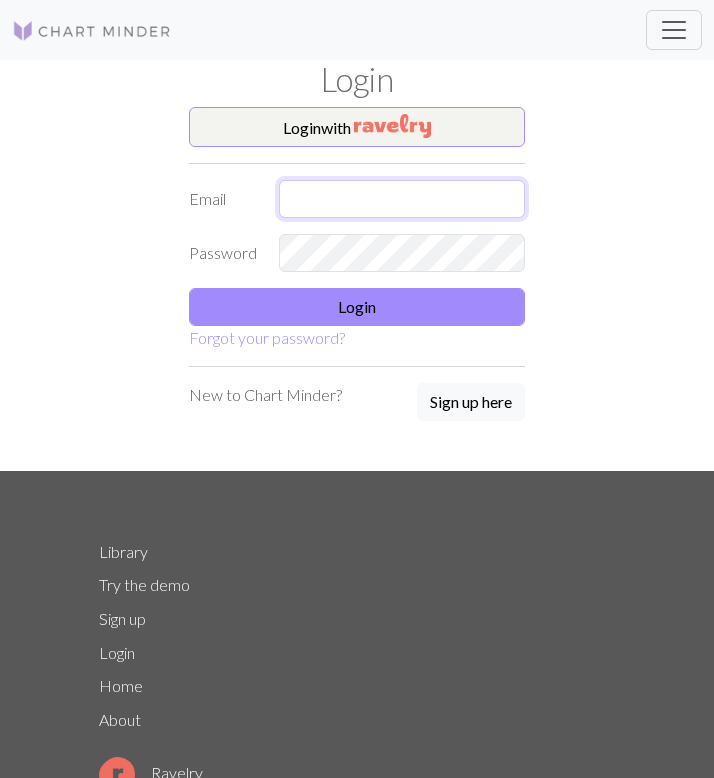 click at bounding box center (402, 199) 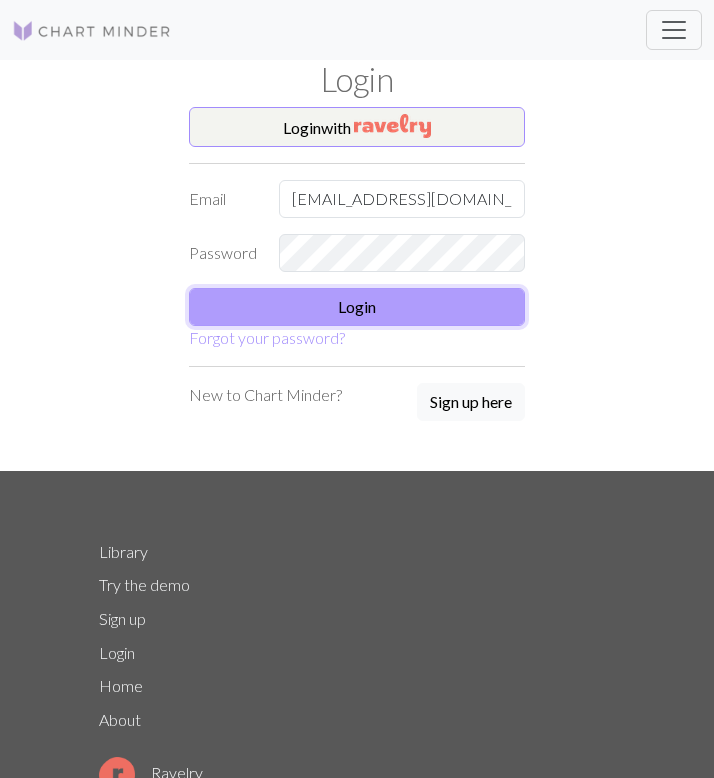click on "Login" at bounding box center [357, 307] 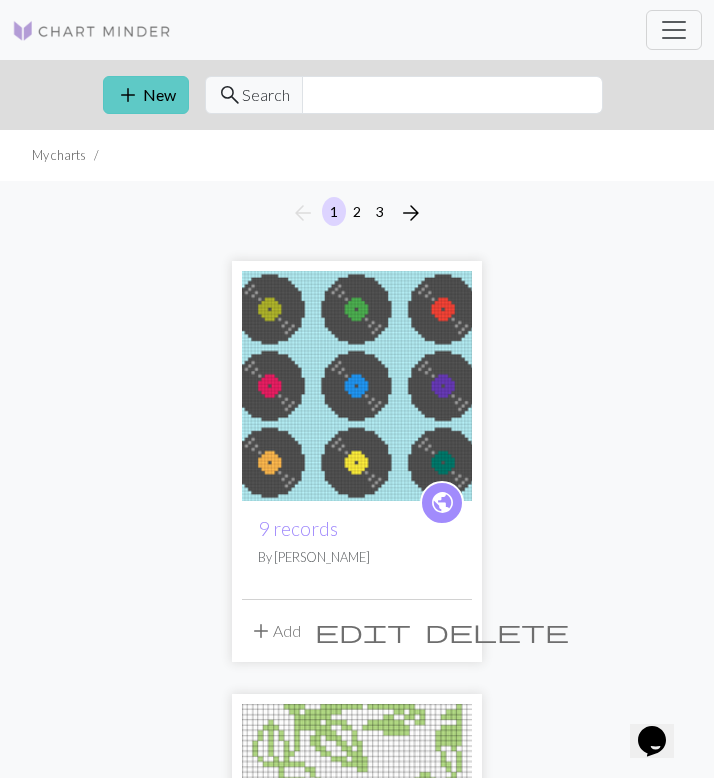 click on "add   New" at bounding box center (146, 95) 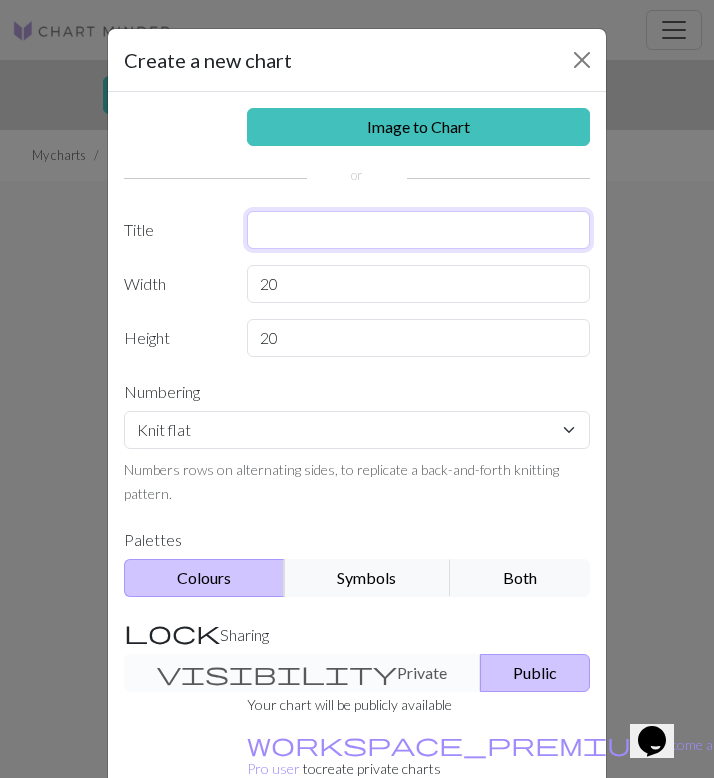 click at bounding box center (419, 230) 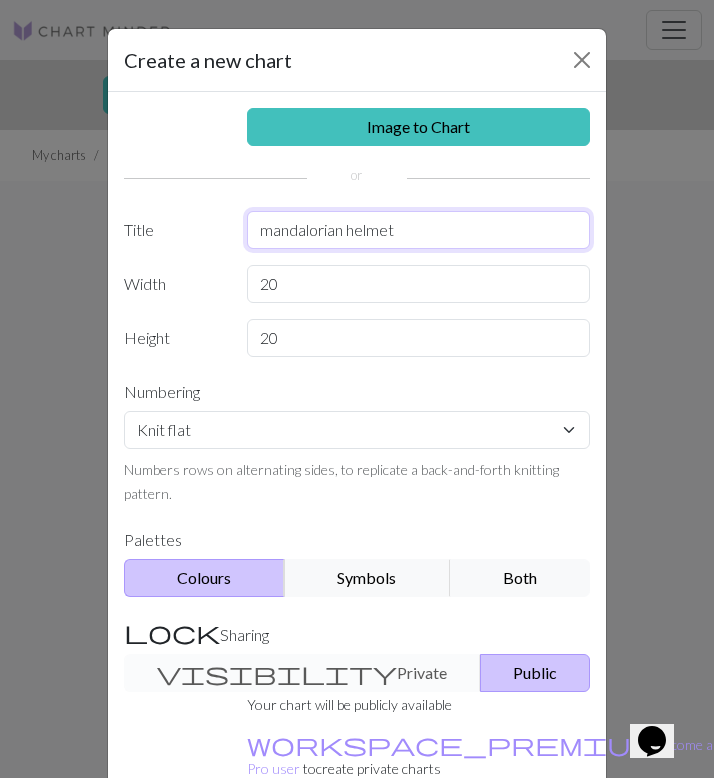 type on "mandalorian helmet" 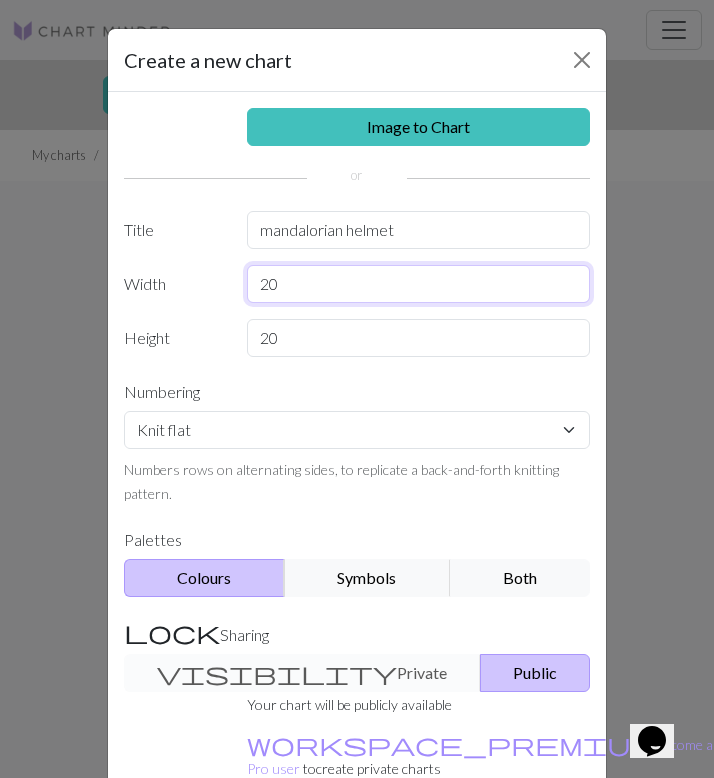 click on "20" at bounding box center (419, 284) 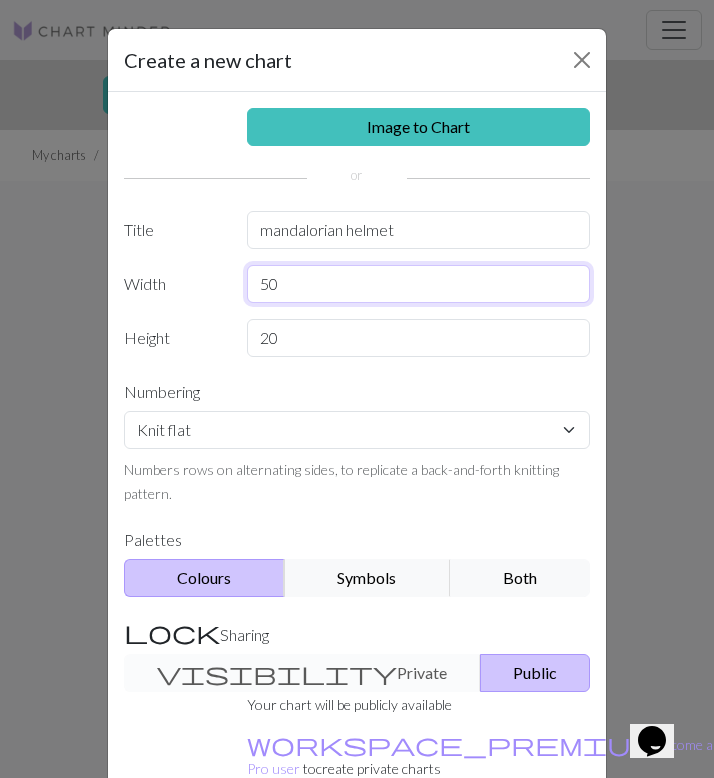 type on "50" 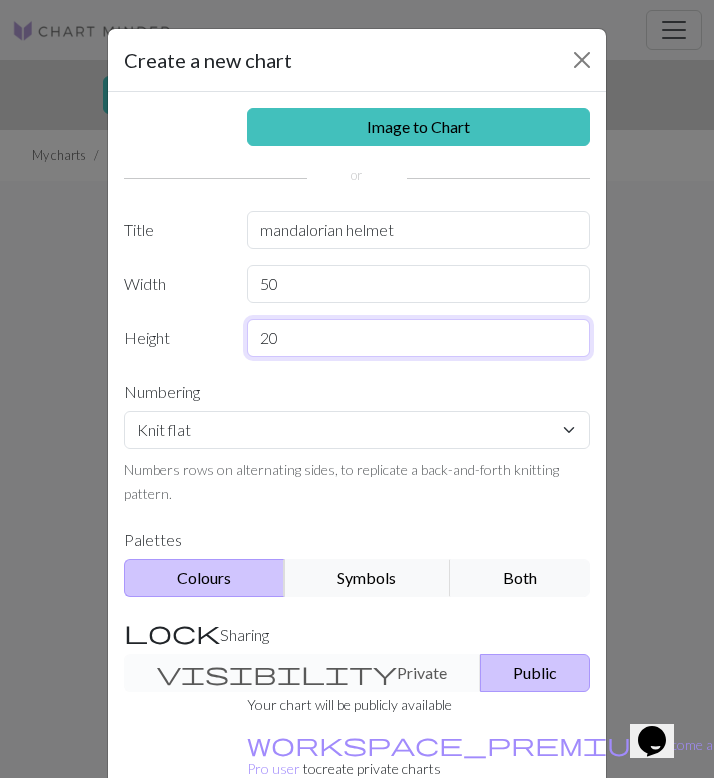 click on "20" at bounding box center [419, 338] 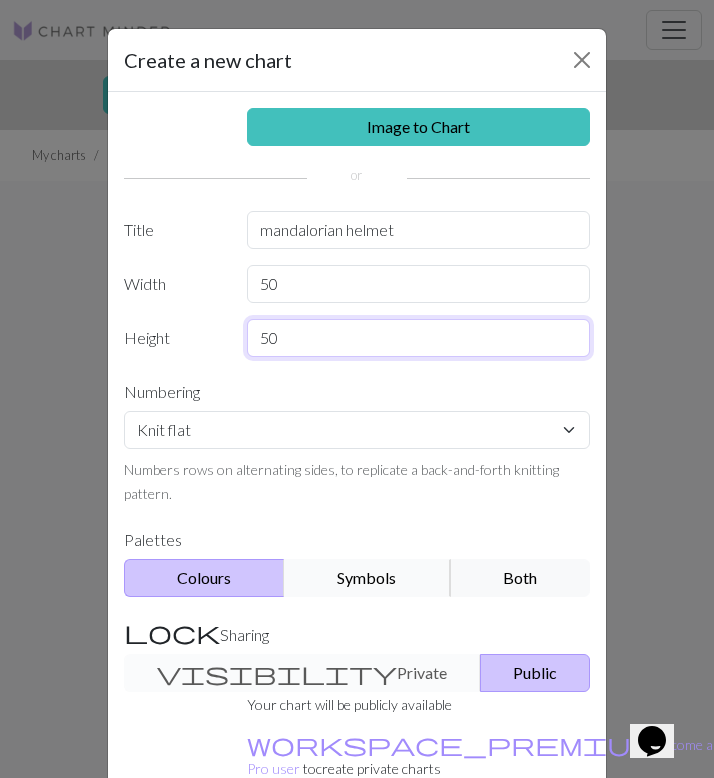 scroll, scrollTop: 125, scrollLeft: 0, axis: vertical 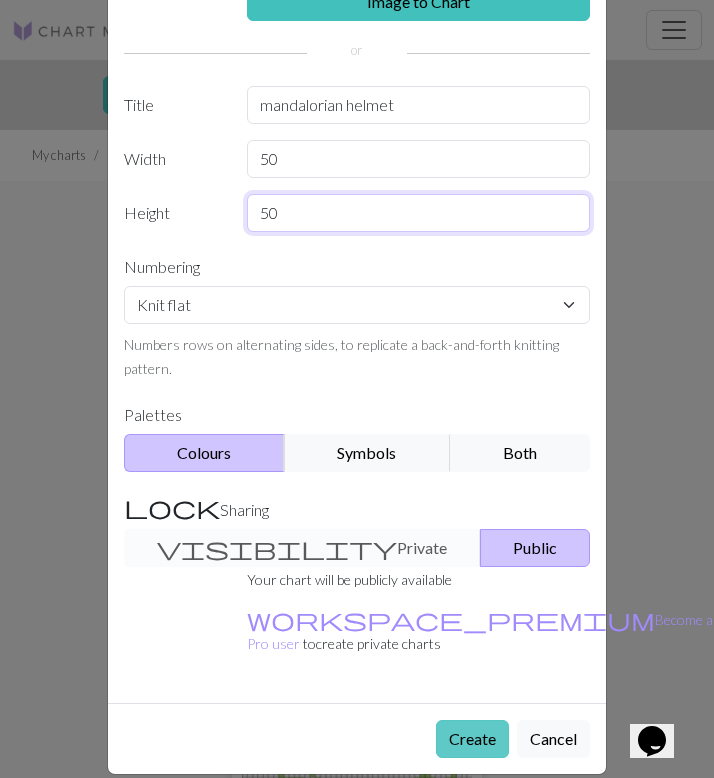 type on "50" 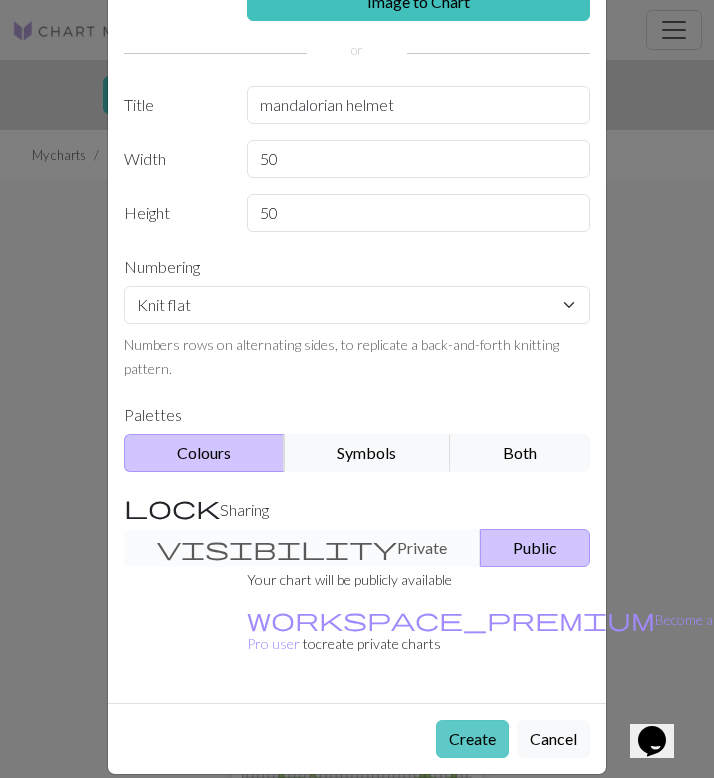 click on "Create" at bounding box center (472, 739) 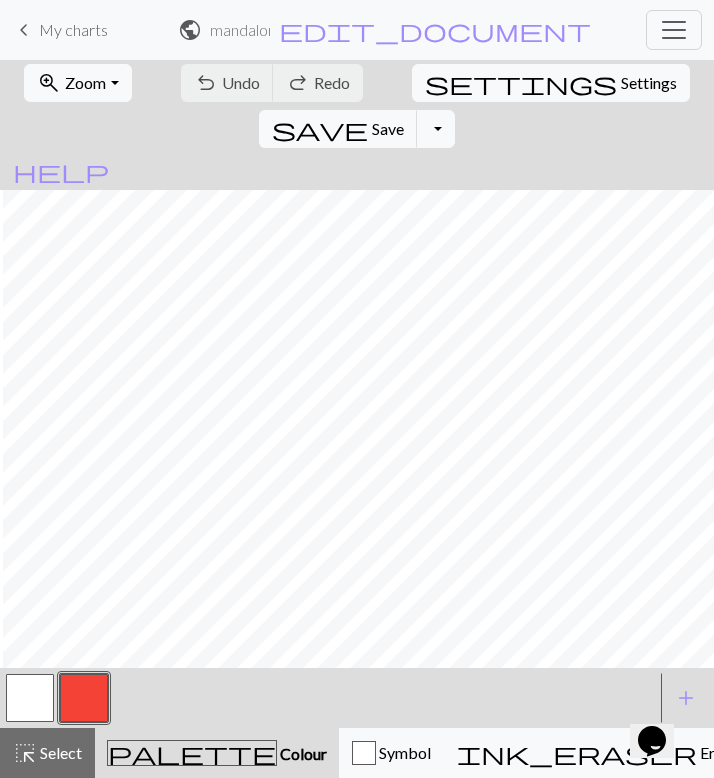 scroll, scrollTop: 715, scrollLeft: 972, axis: both 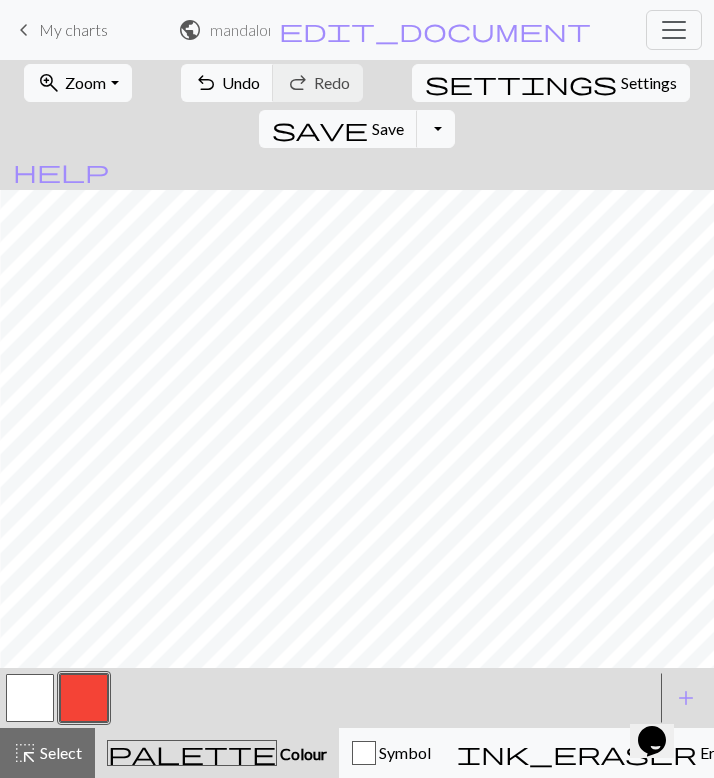 click at bounding box center (30, 698) 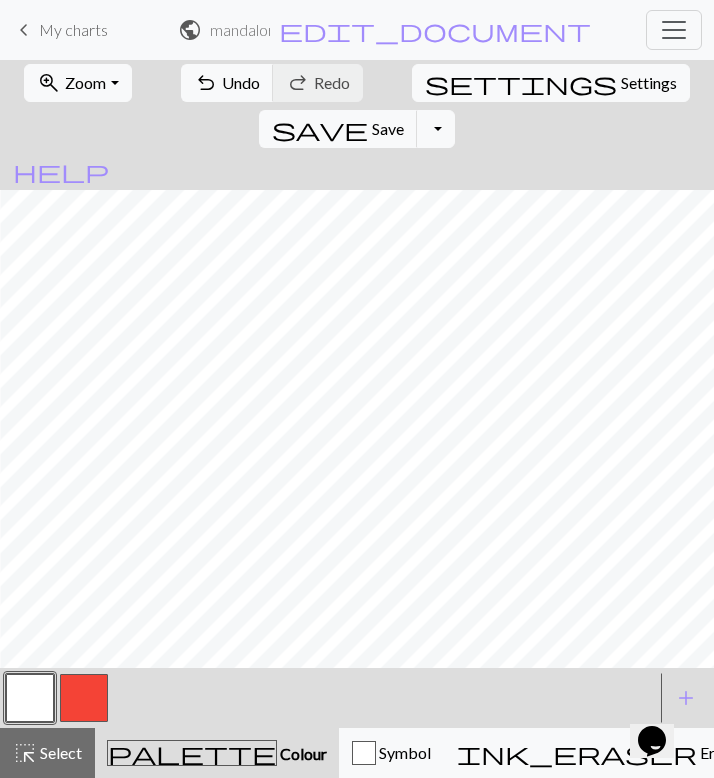 click at bounding box center (84, 698) 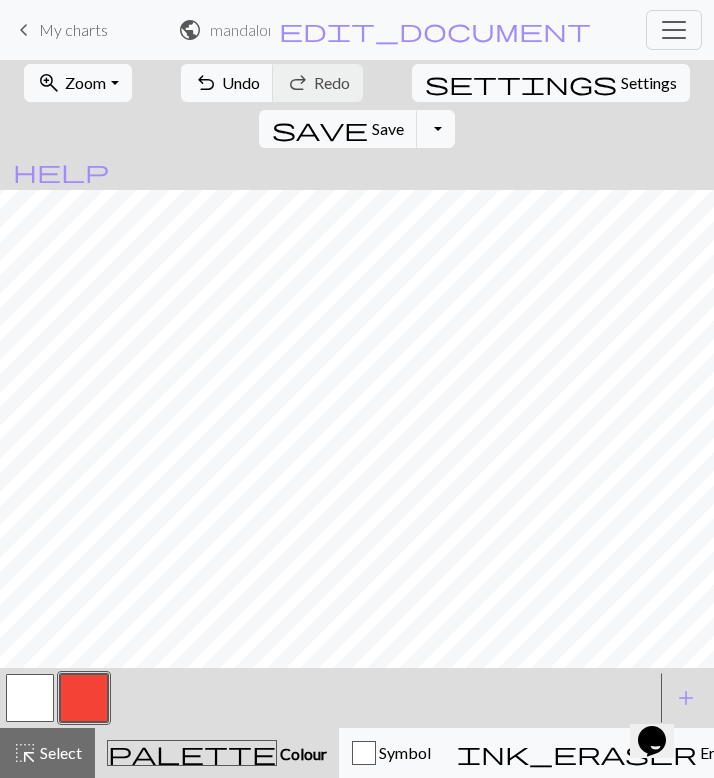 scroll, scrollTop: 452, scrollLeft: 0, axis: vertical 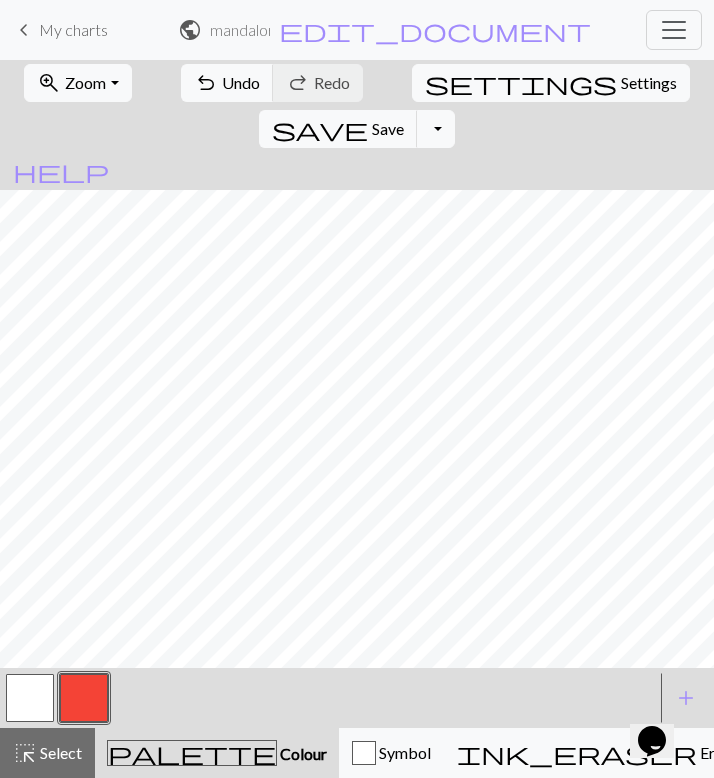 click at bounding box center [30, 698] 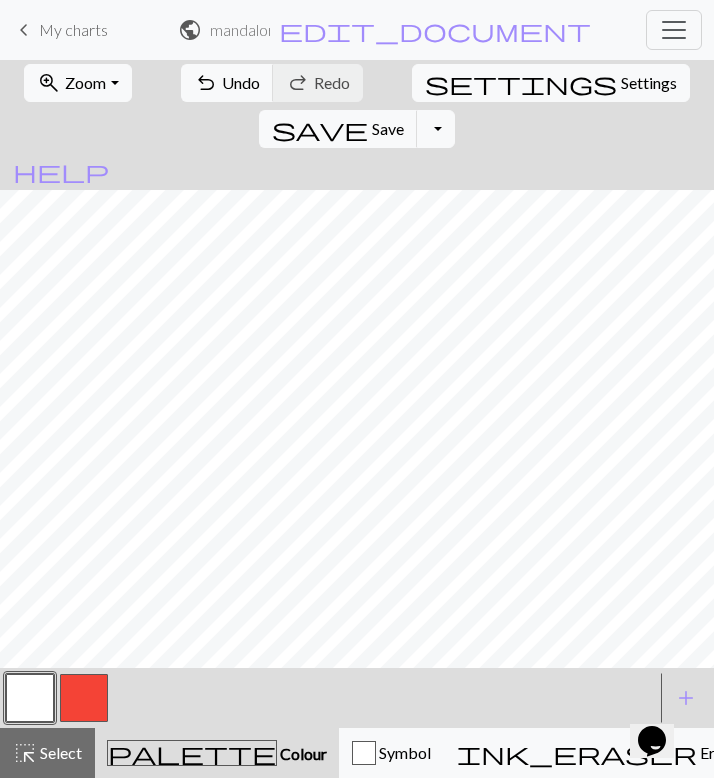 click at bounding box center (84, 698) 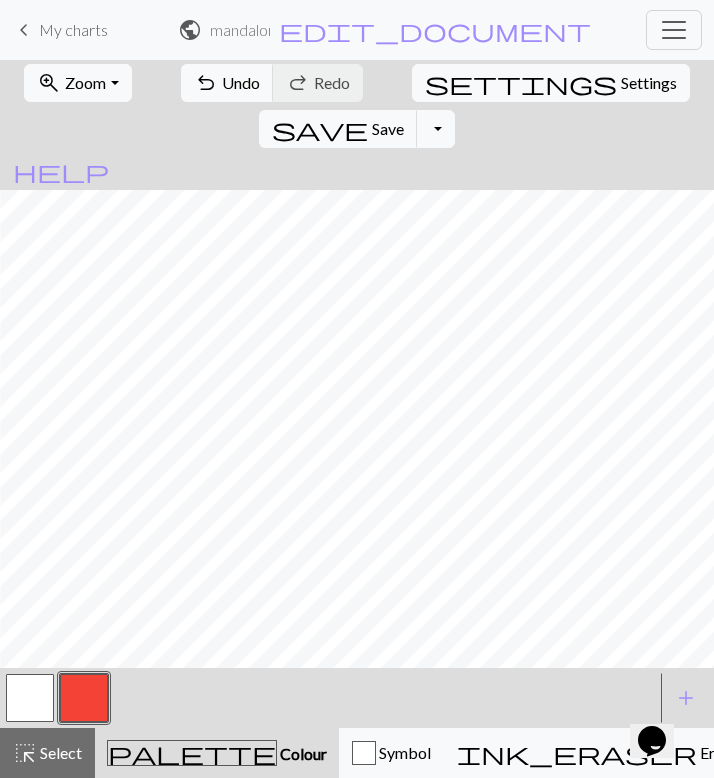 scroll, scrollTop: 0, scrollLeft: 182, axis: horizontal 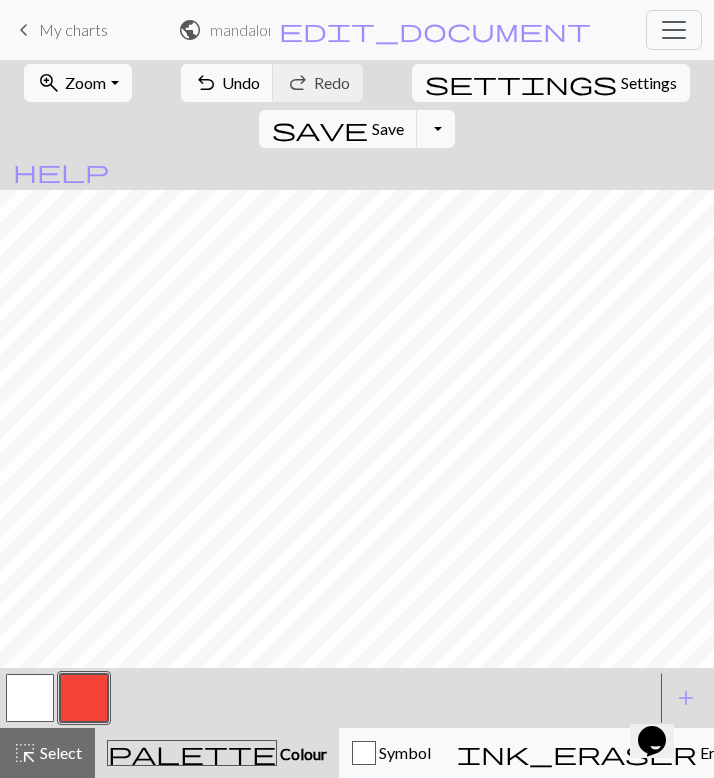 click at bounding box center (30, 698) 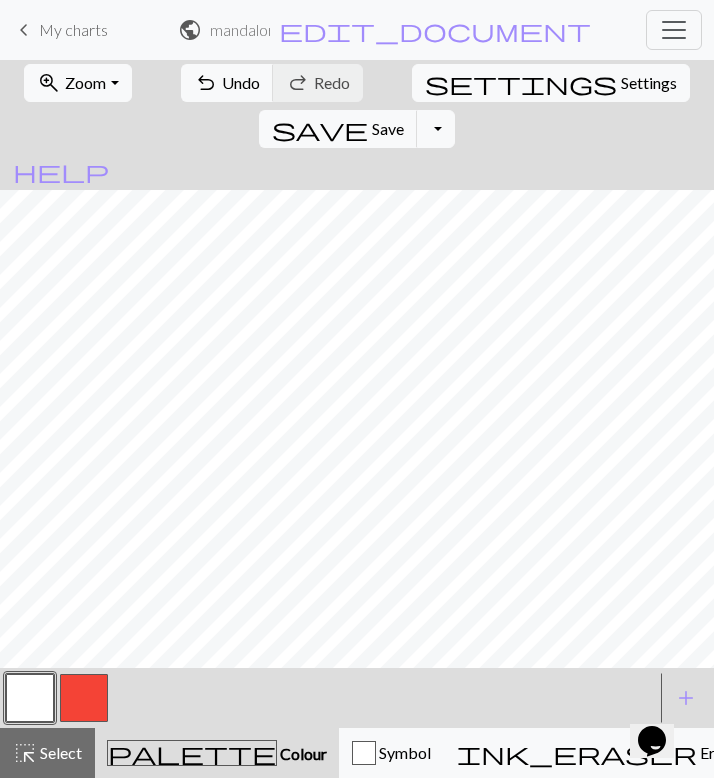 click at bounding box center (30, 698) 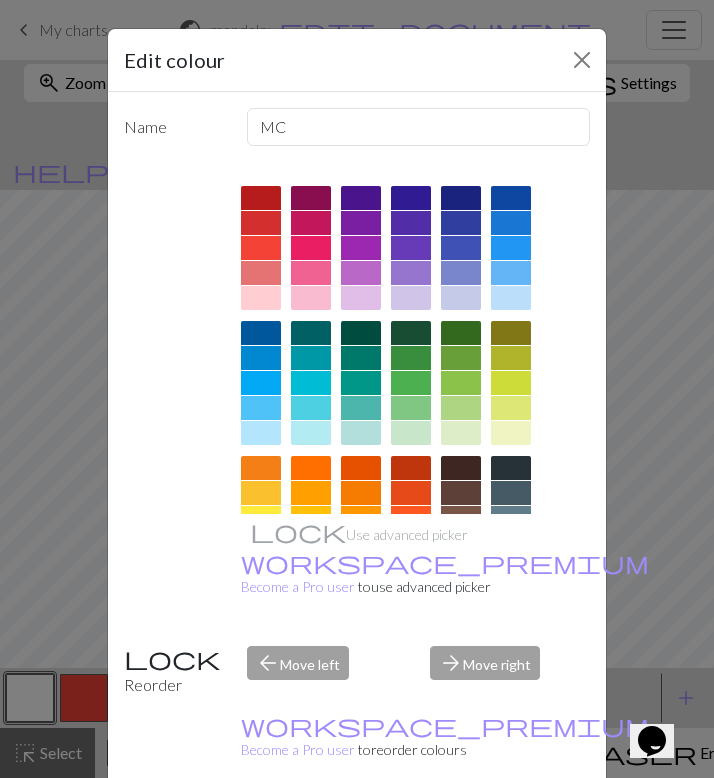 scroll, scrollTop: 218, scrollLeft: 0, axis: vertical 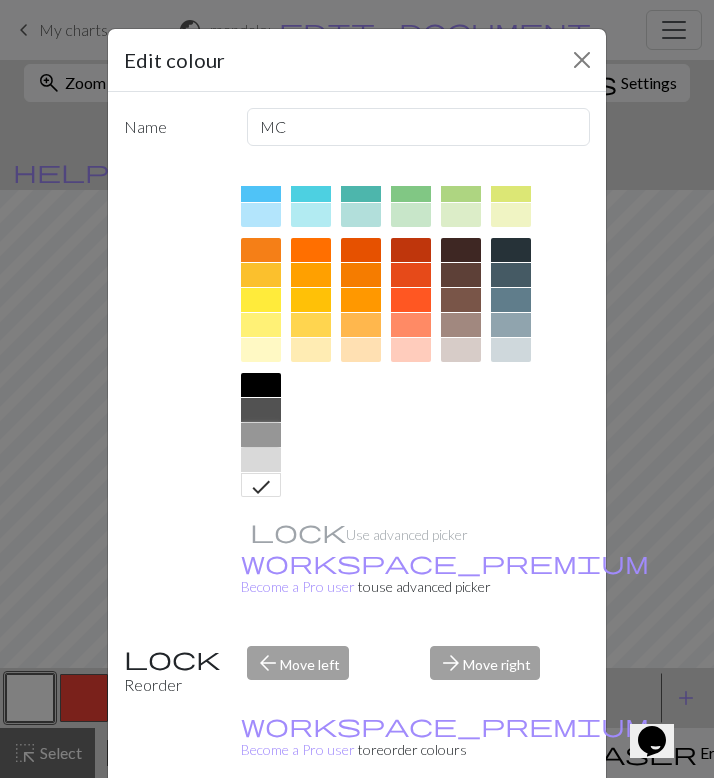 click at bounding box center [261, 435] 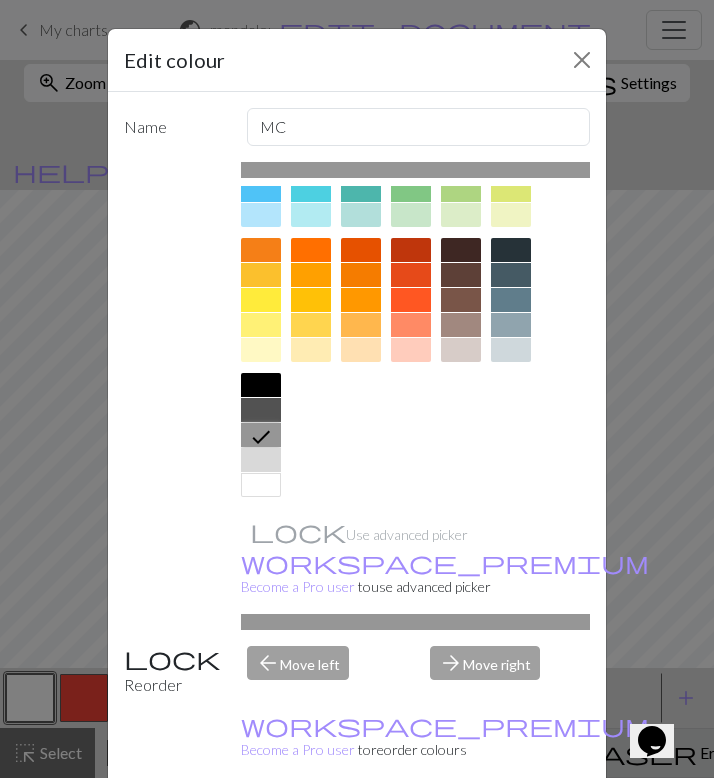 click on "Done" at bounding box center [477, 829] 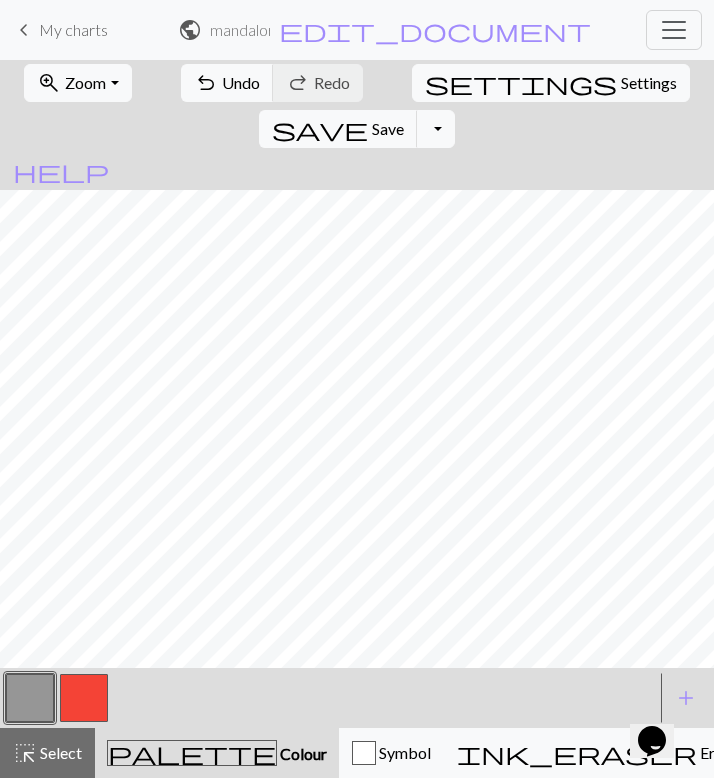 click at bounding box center [84, 698] 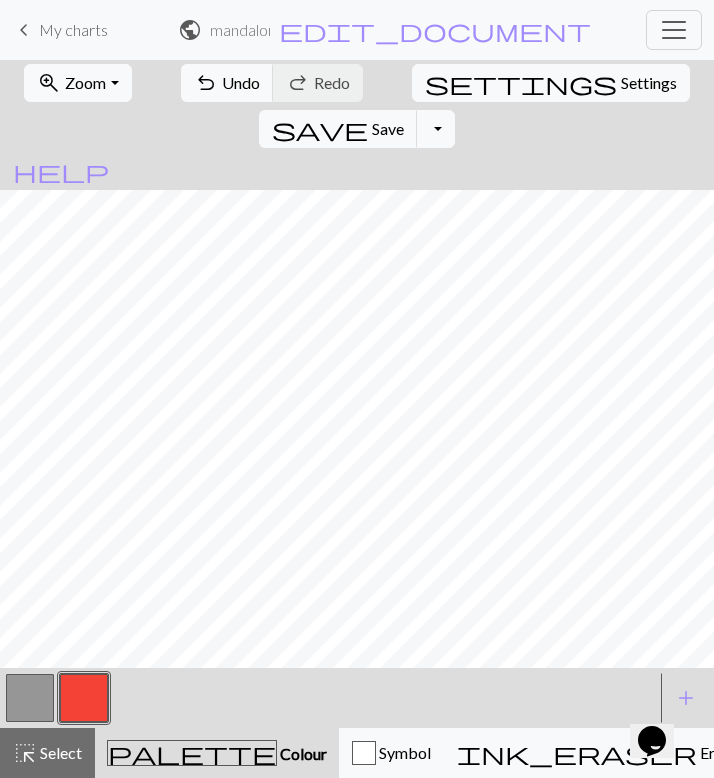 click at bounding box center (84, 698) 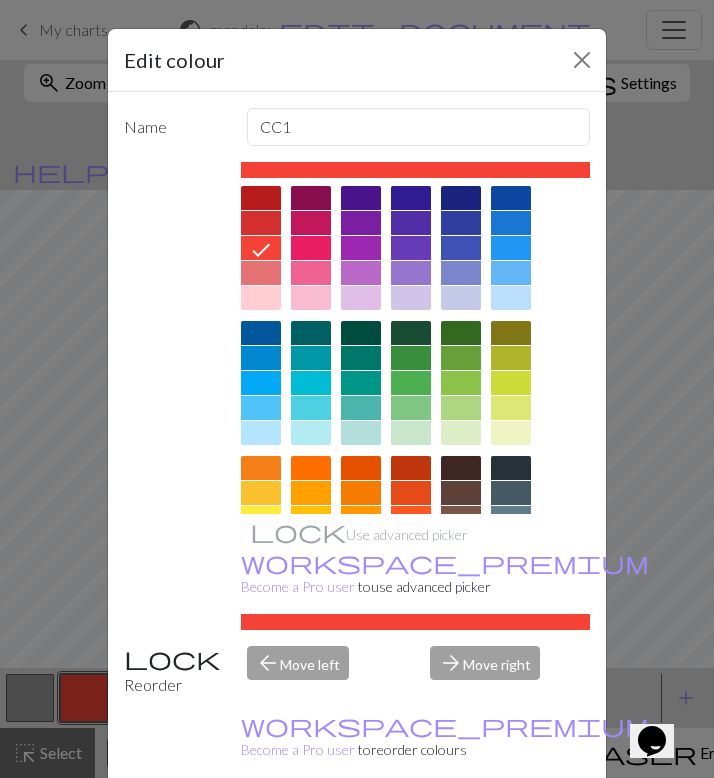 scroll, scrollTop: 218, scrollLeft: 0, axis: vertical 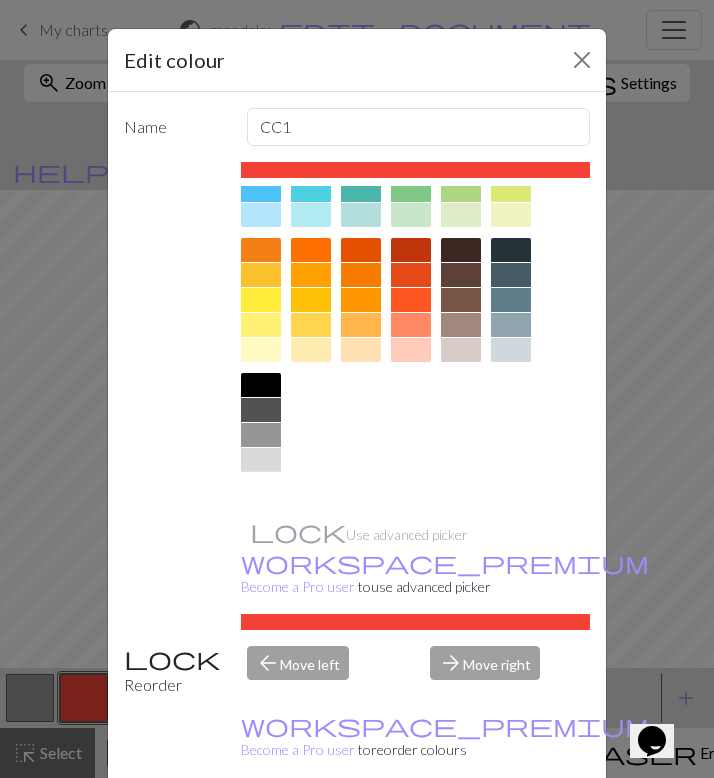 click at bounding box center [261, 485] 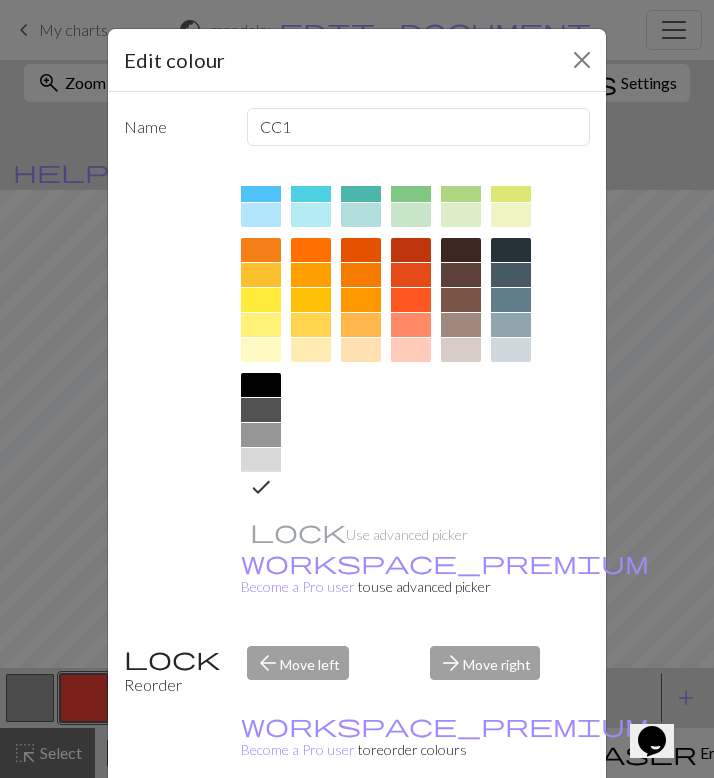 click on "Done" at bounding box center (477, 829) 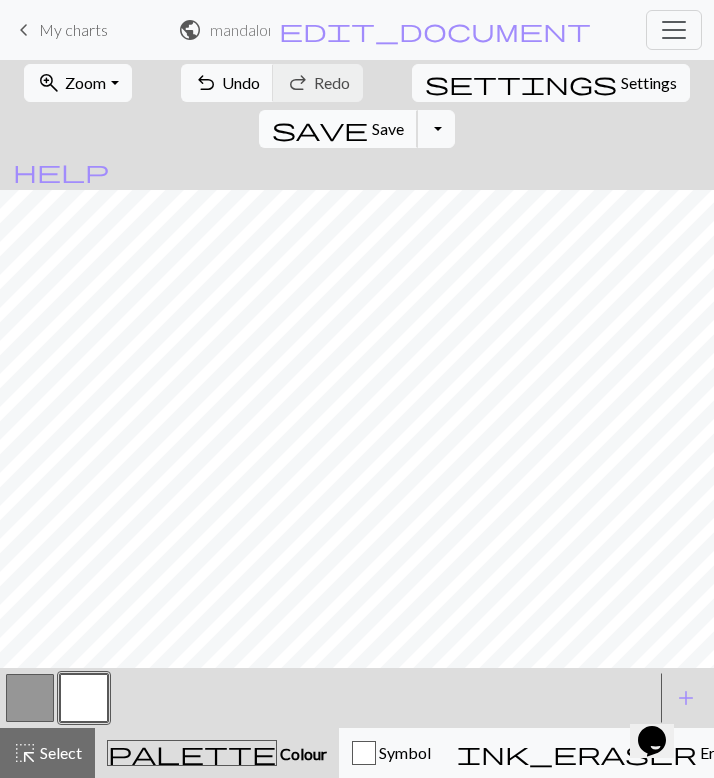 click on "save" at bounding box center [320, 129] 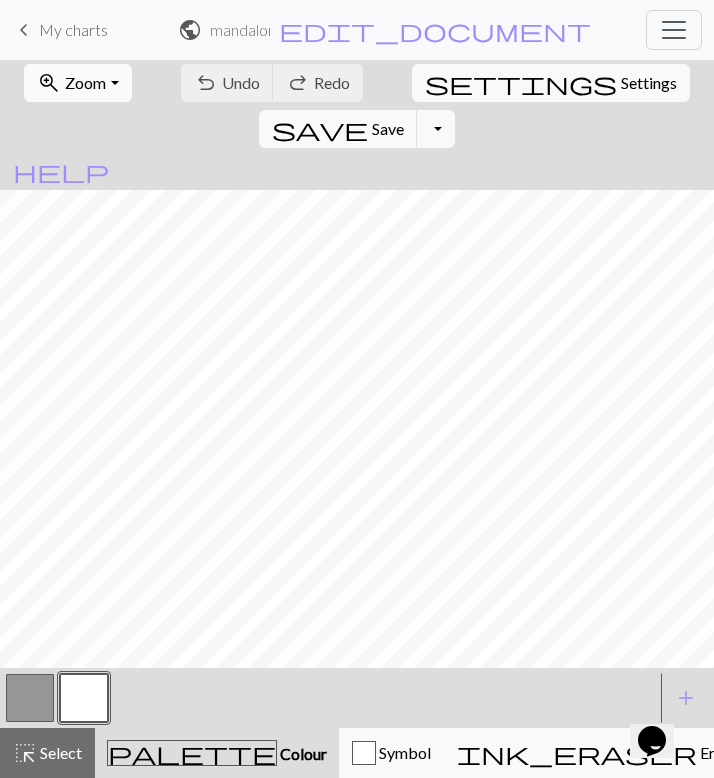 click on "zoom_in Zoom Zoom" at bounding box center [77, 83] 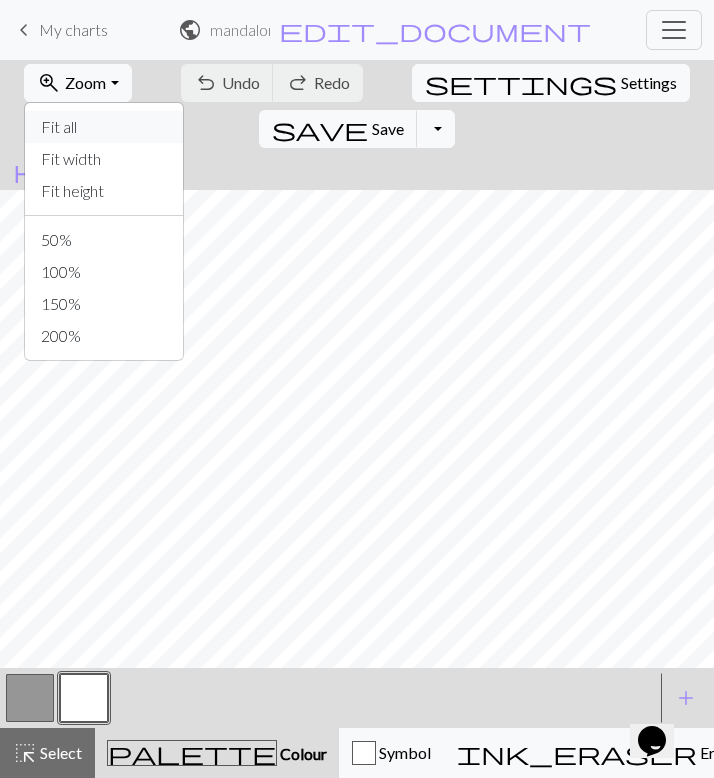 click on "Fit all" at bounding box center (104, 127) 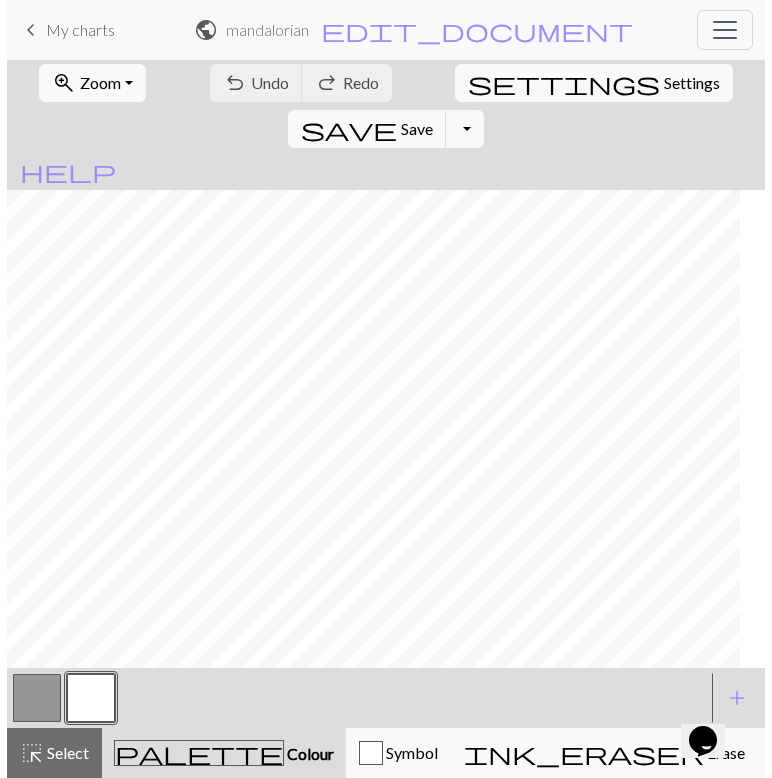 scroll, scrollTop: 0, scrollLeft: 0, axis: both 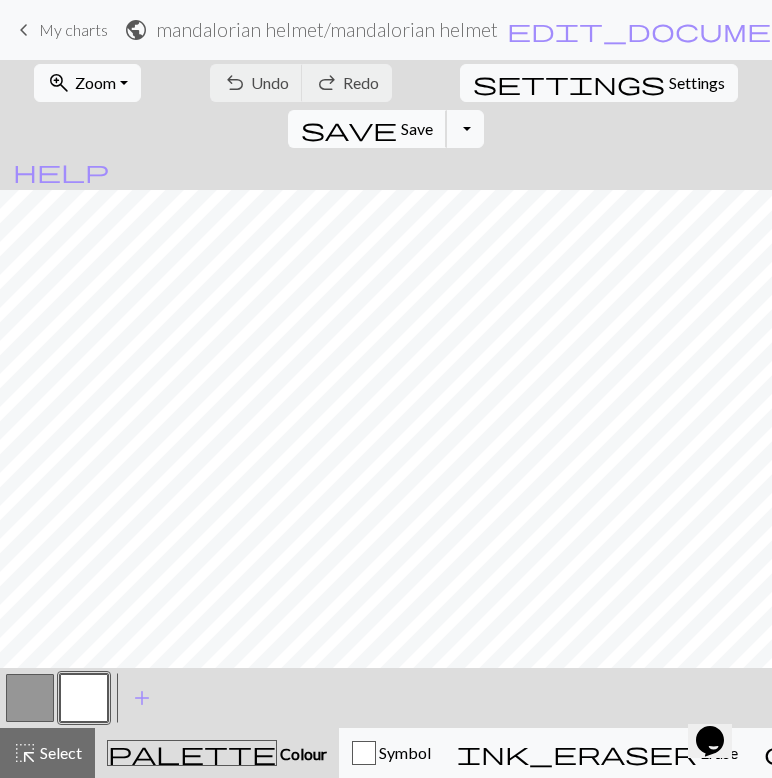 click on "save" at bounding box center (349, 129) 